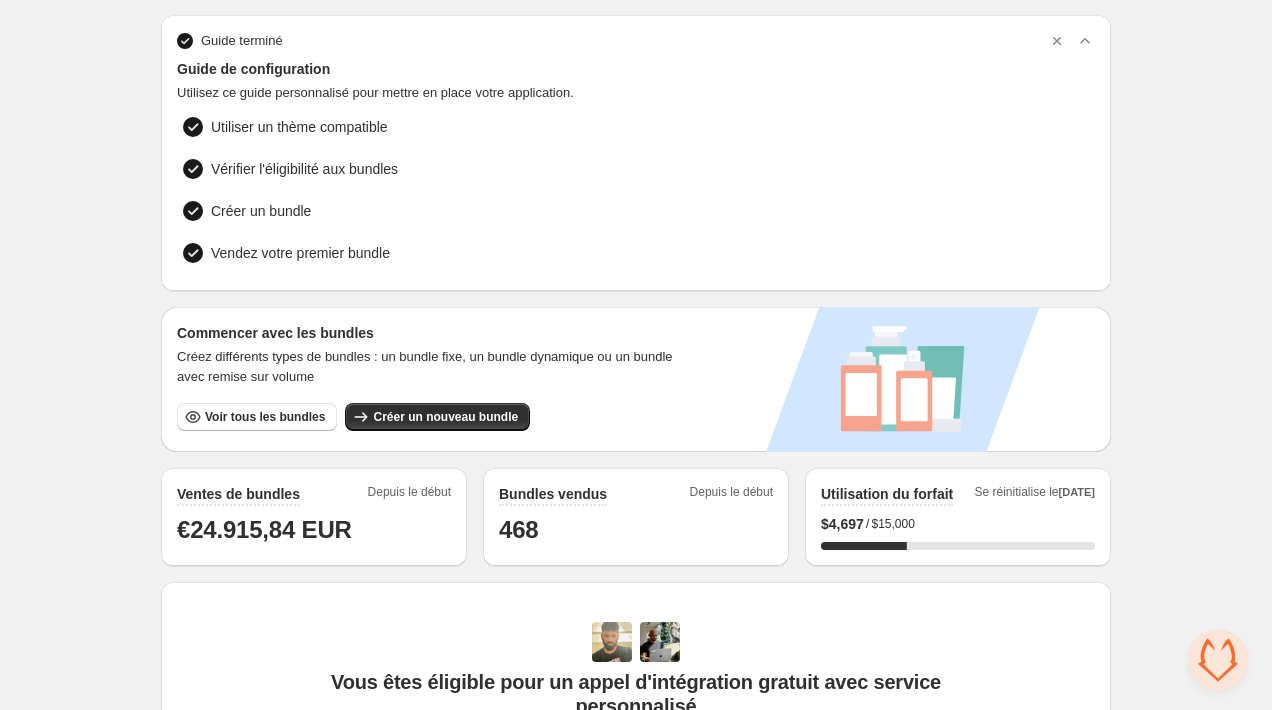 scroll, scrollTop: 120, scrollLeft: 0, axis: vertical 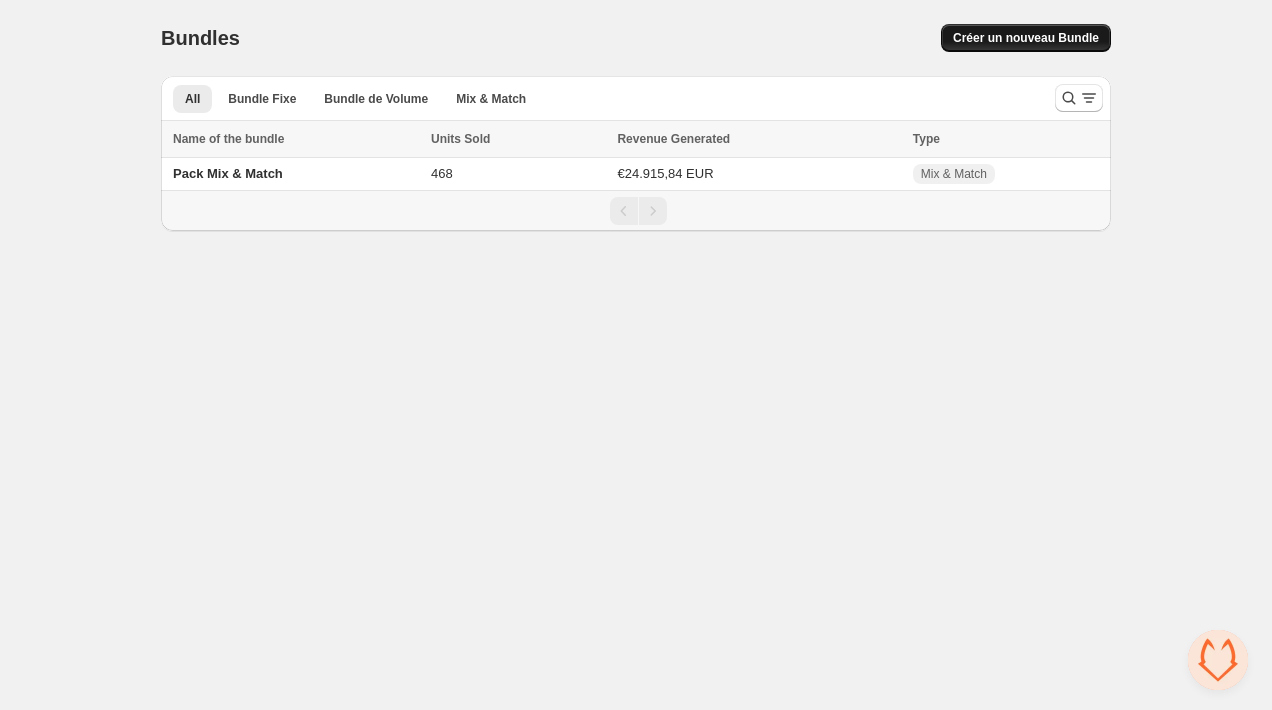 click on "Créer un nouveau Bundle" at bounding box center [1026, 38] 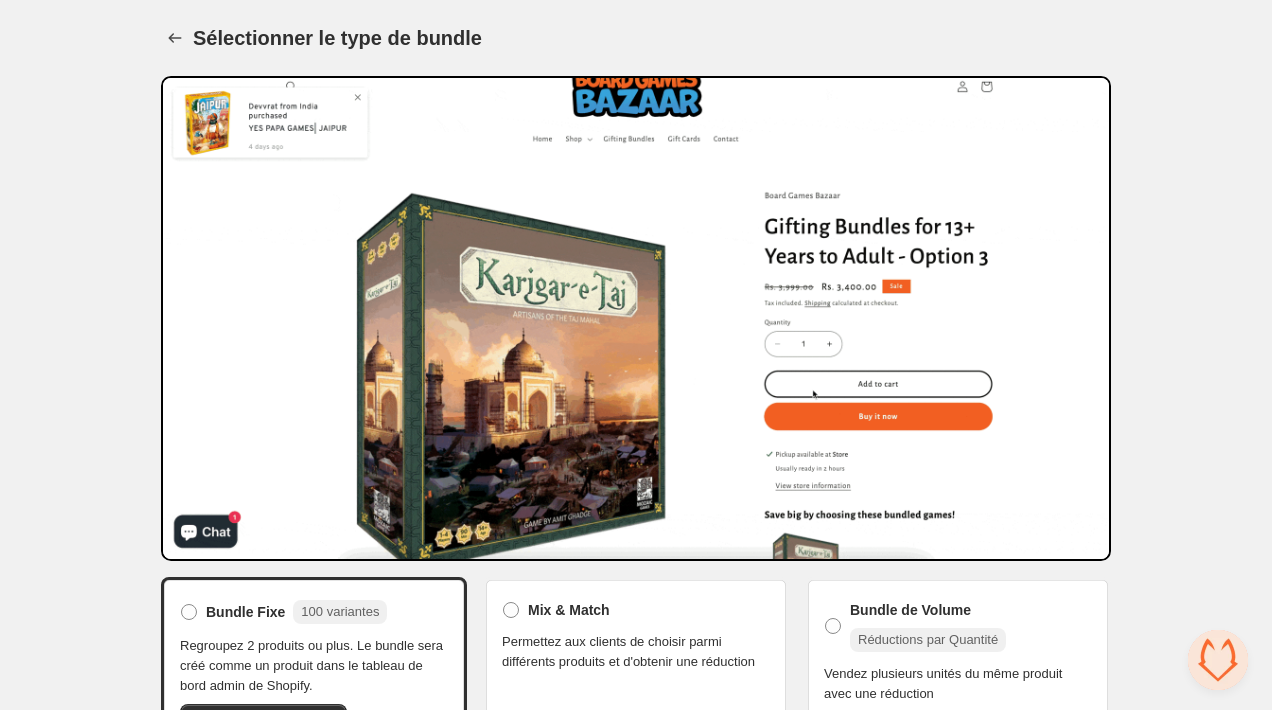 scroll, scrollTop: 53, scrollLeft: 0, axis: vertical 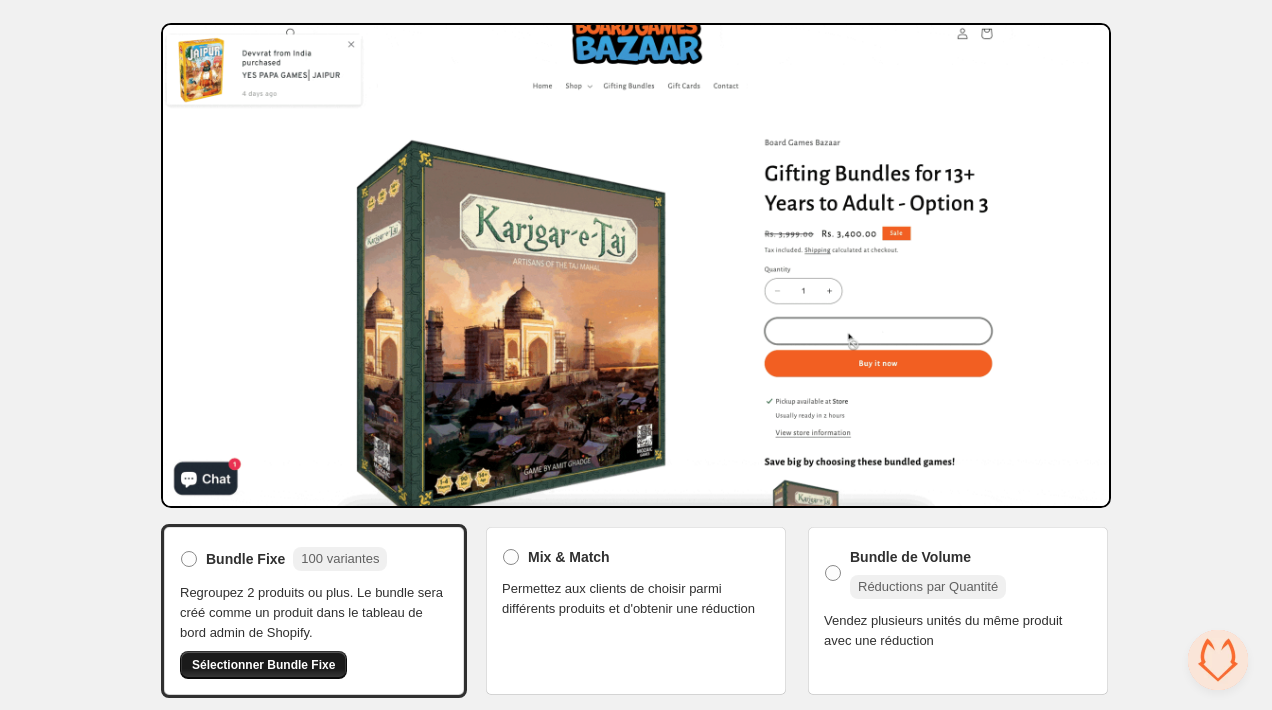 click on "Sélectionner Bundle Fixe" at bounding box center (263, 665) 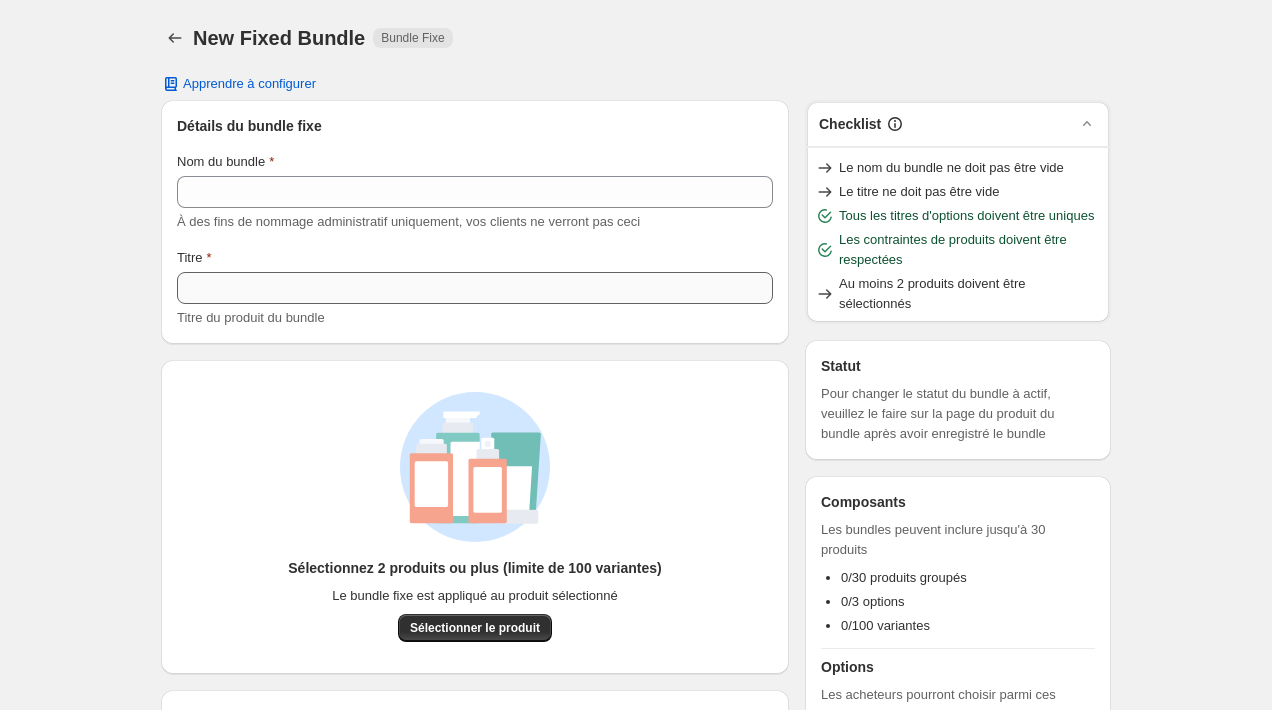 scroll, scrollTop: 0, scrollLeft: 0, axis: both 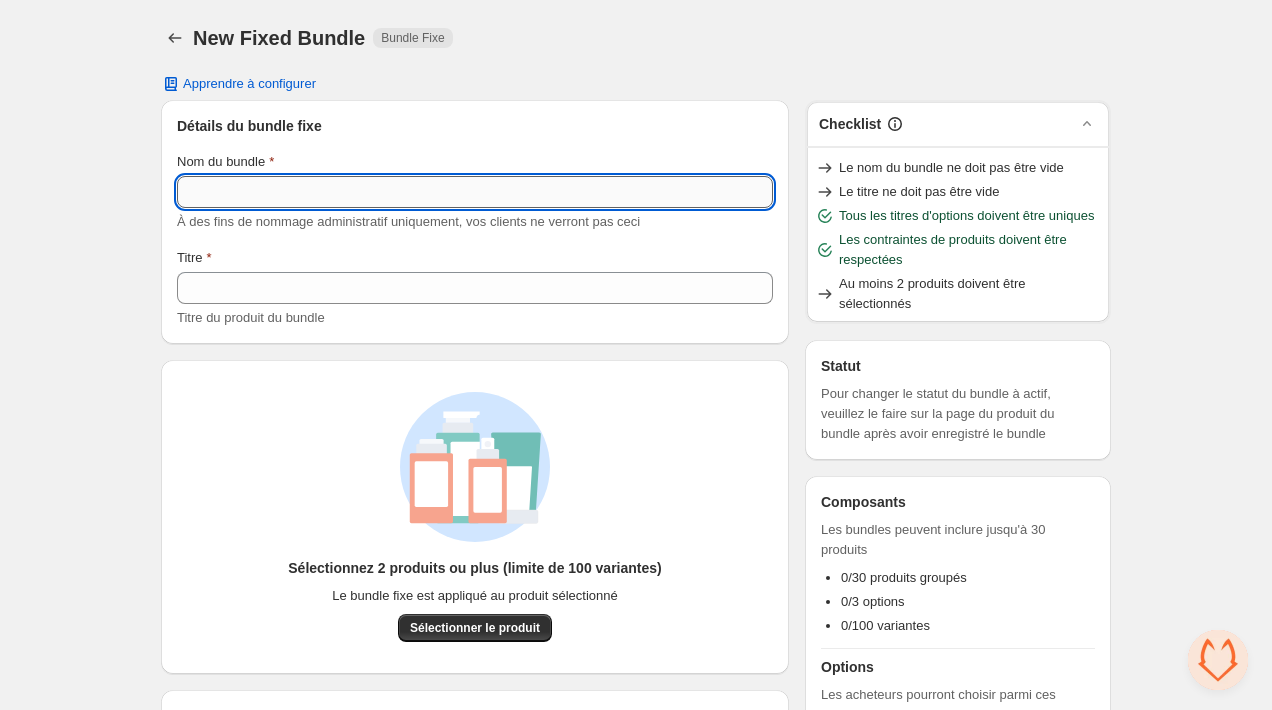 click on "Nom du bundle" at bounding box center (475, 192) 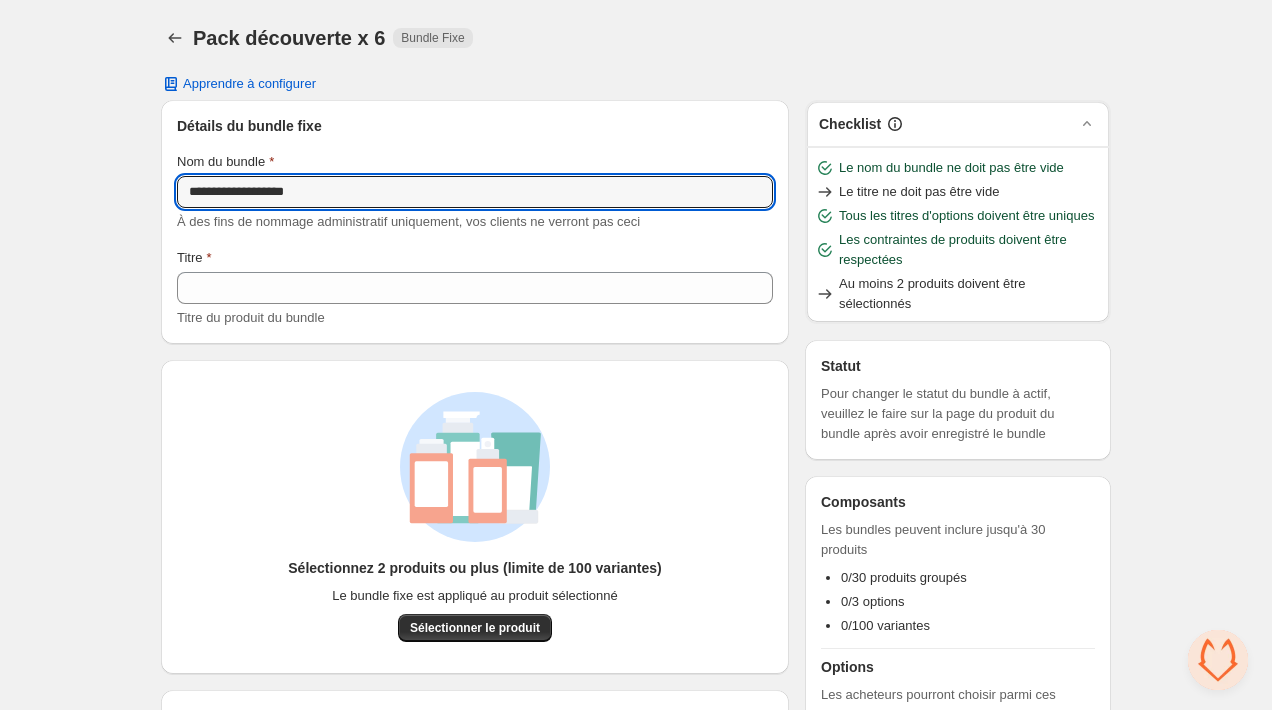 type on "**********" 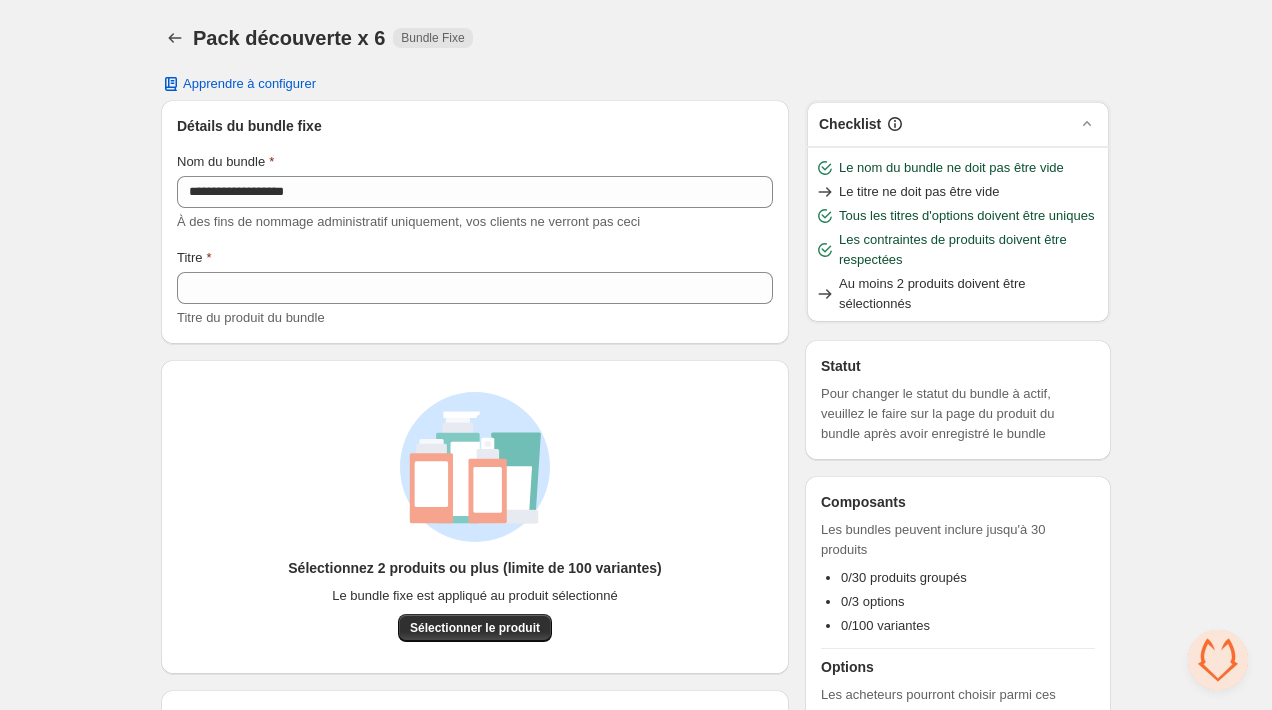click on "Titre du produit du bundle" at bounding box center [251, 317] 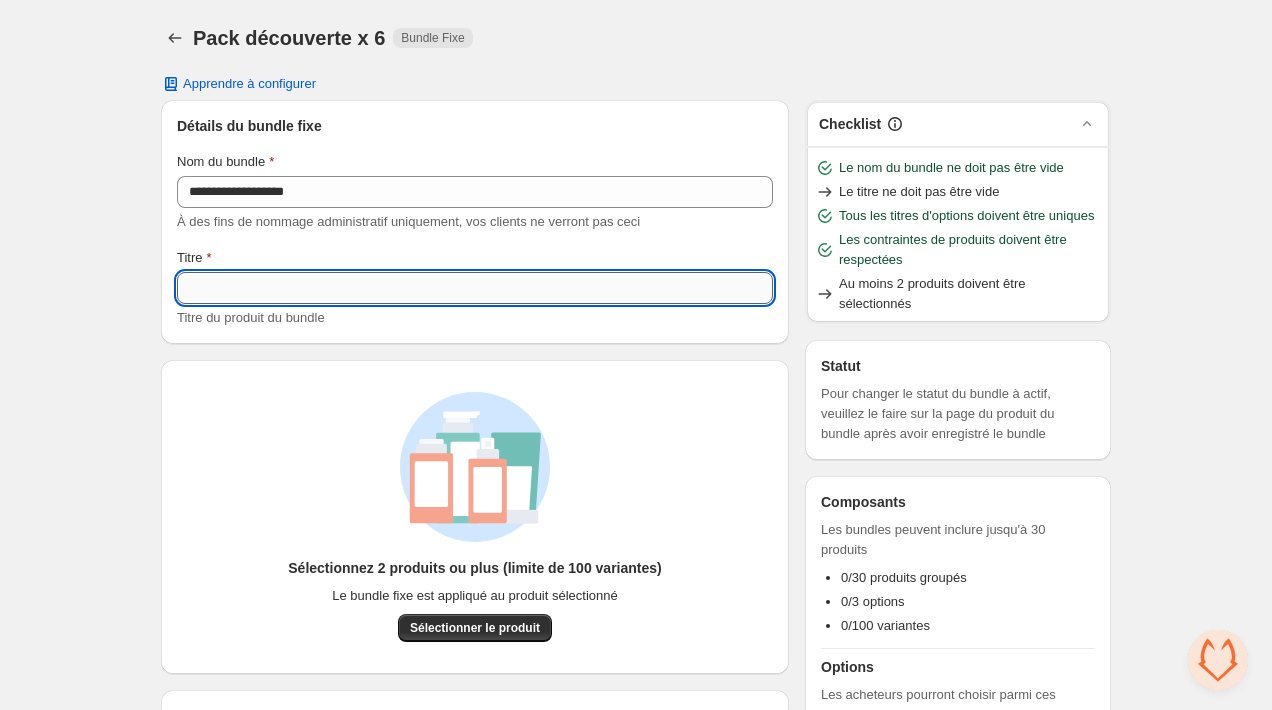 click on "Titre" at bounding box center [475, 288] 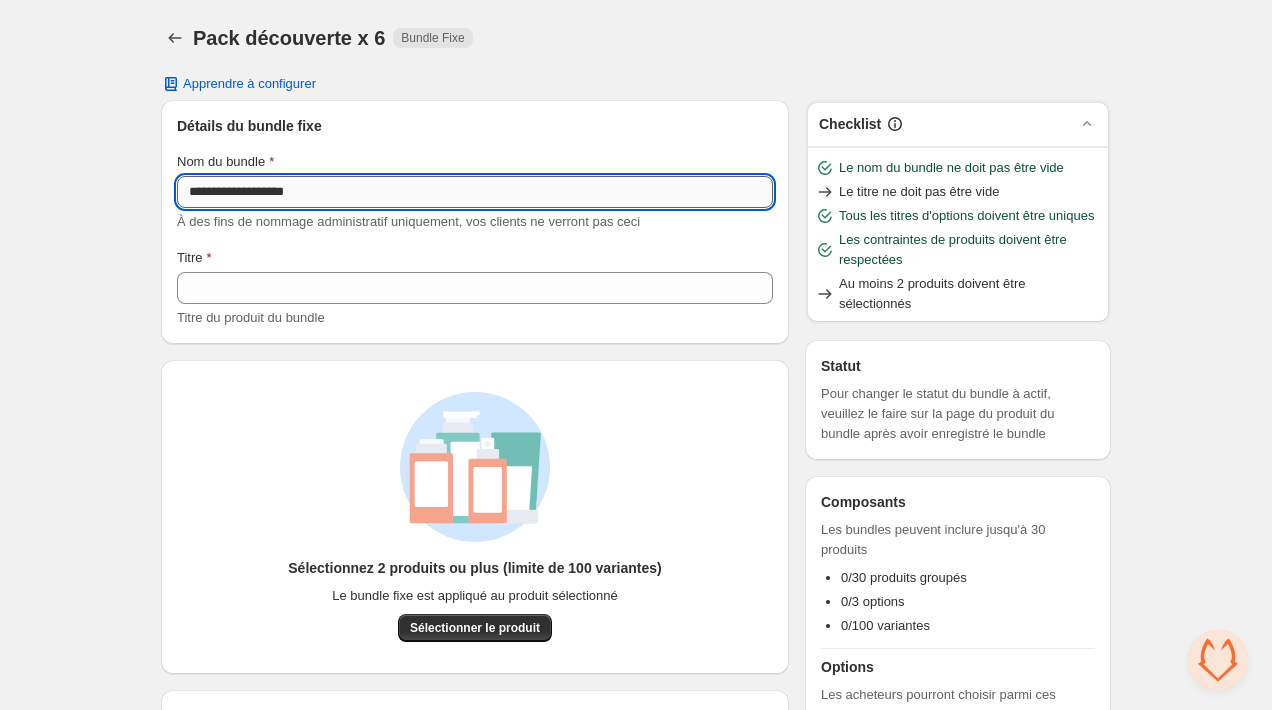 click on "**********" at bounding box center (475, 192) 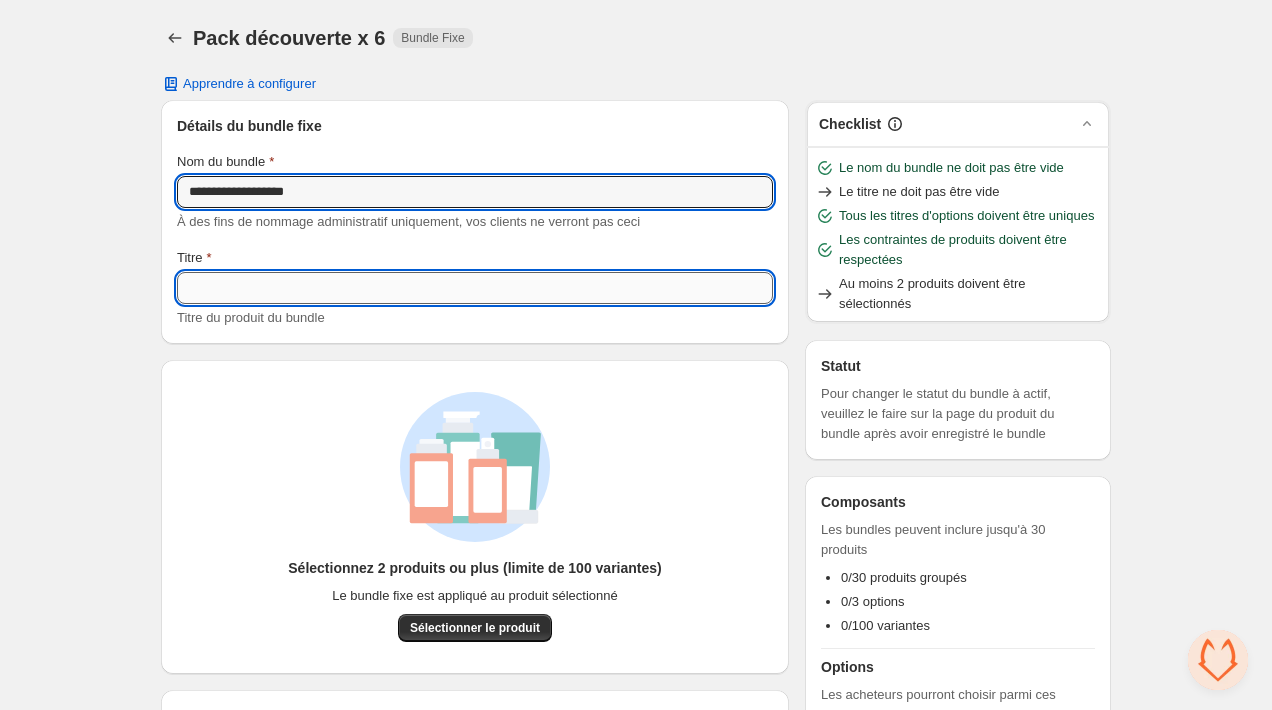 click on "Titre" at bounding box center (475, 288) 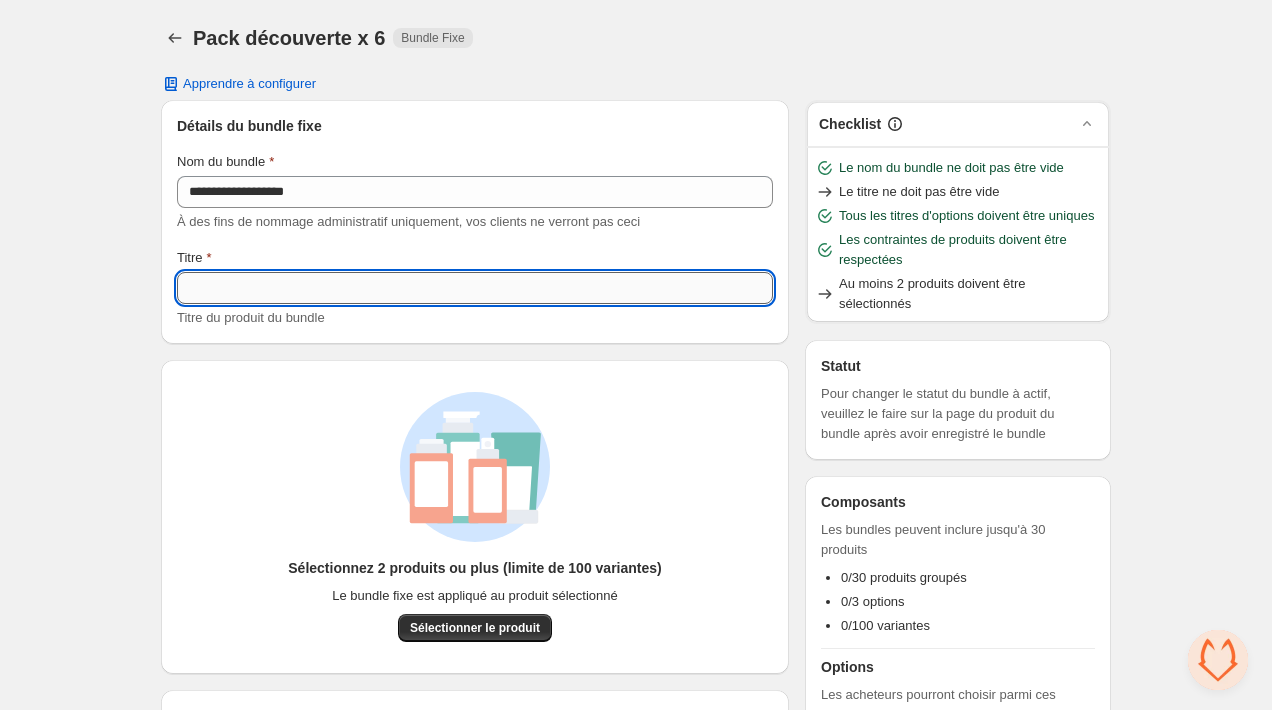 paste on "**********" 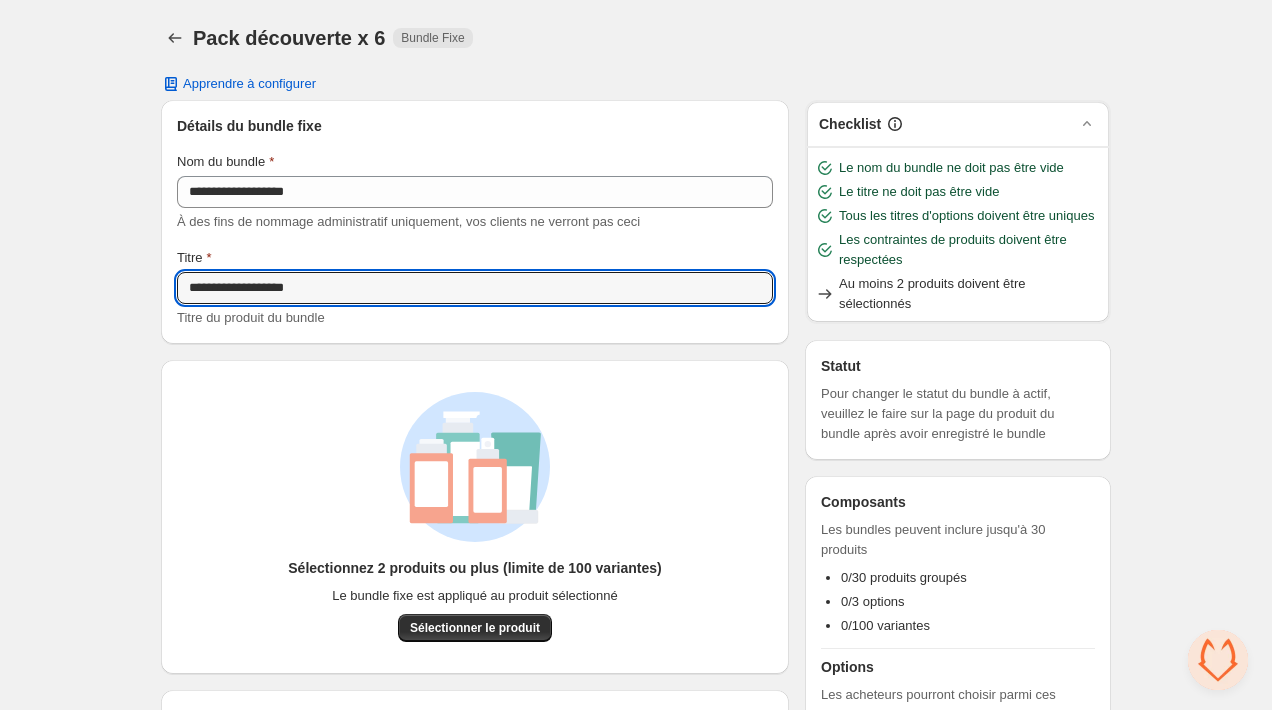 scroll, scrollTop: 93, scrollLeft: 0, axis: vertical 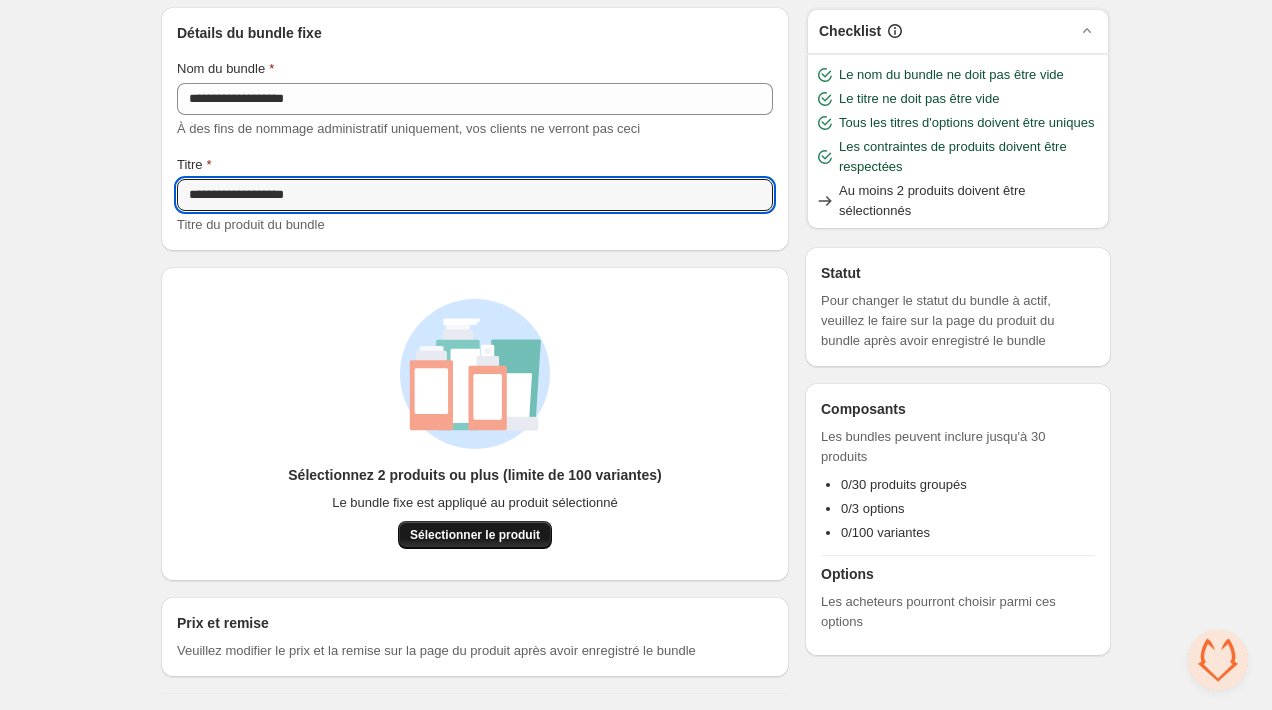 type on "**********" 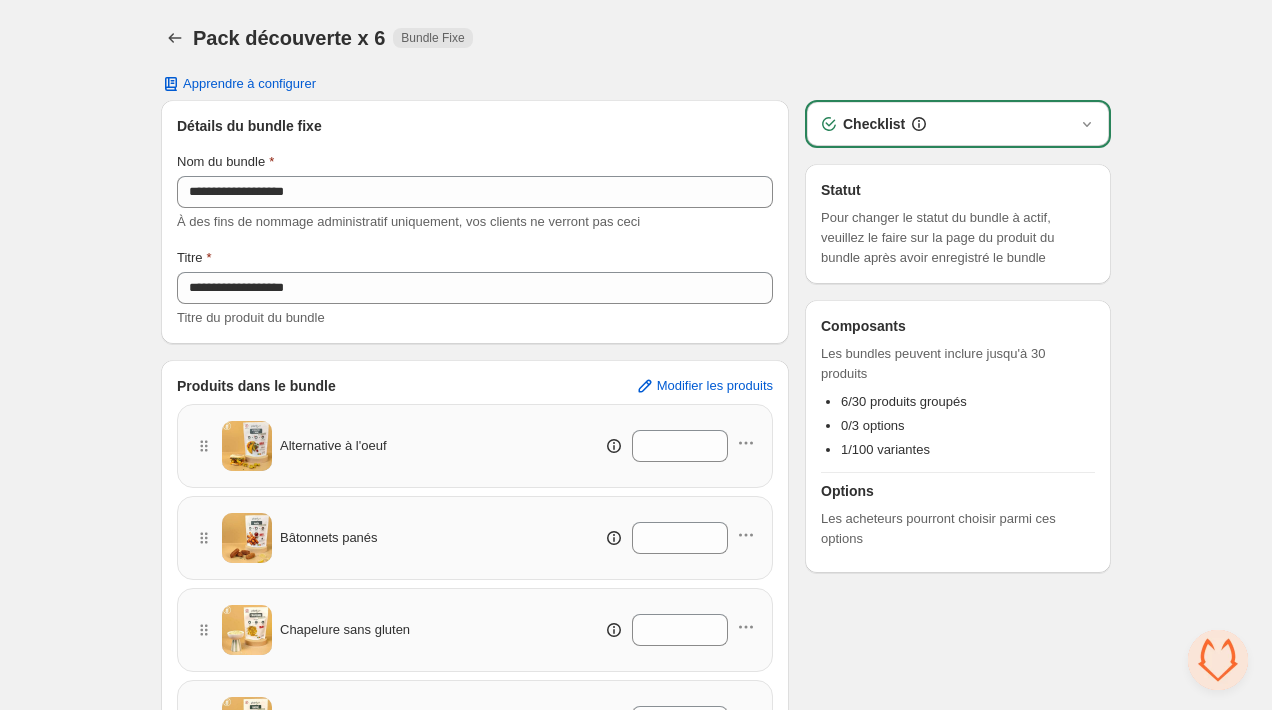 scroll, scrollTop: 383, scrollLeft: 0, axis: vertical 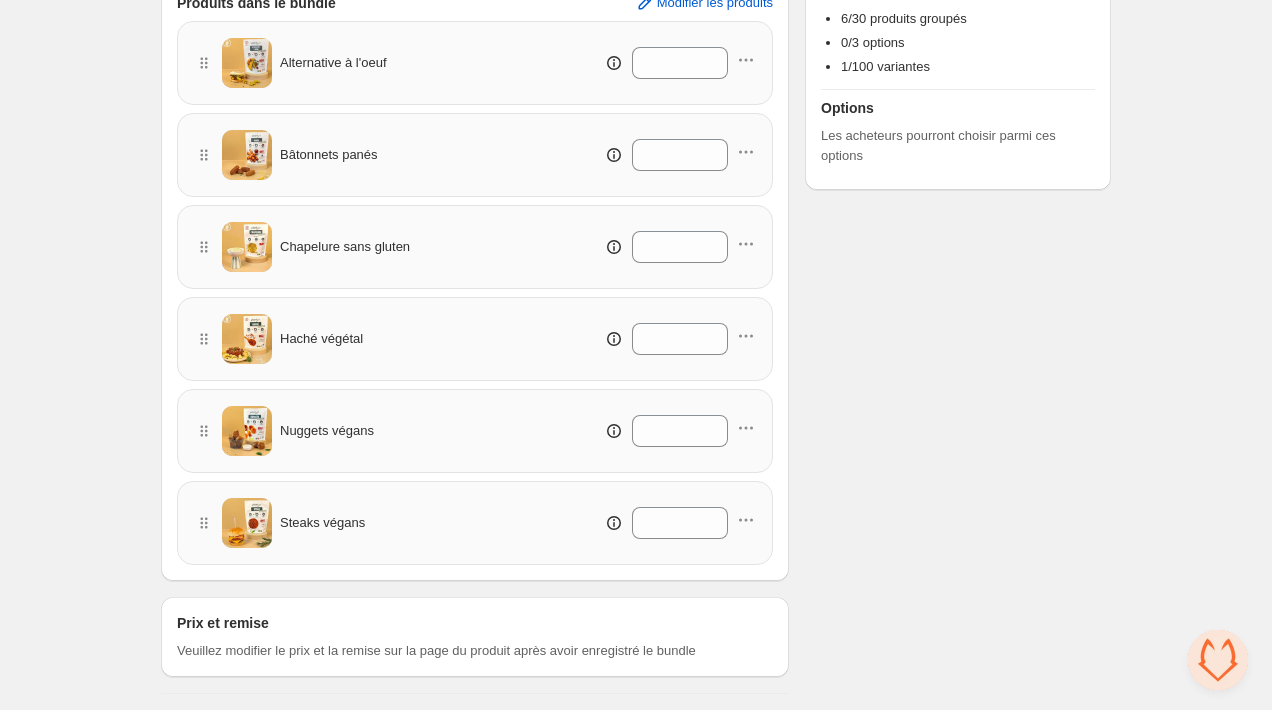 click on "Prix et remise Veuillez modifier le prix et la remise sur la page du produit après avoir enregistré le bundle" at bounding box center [475, 637] 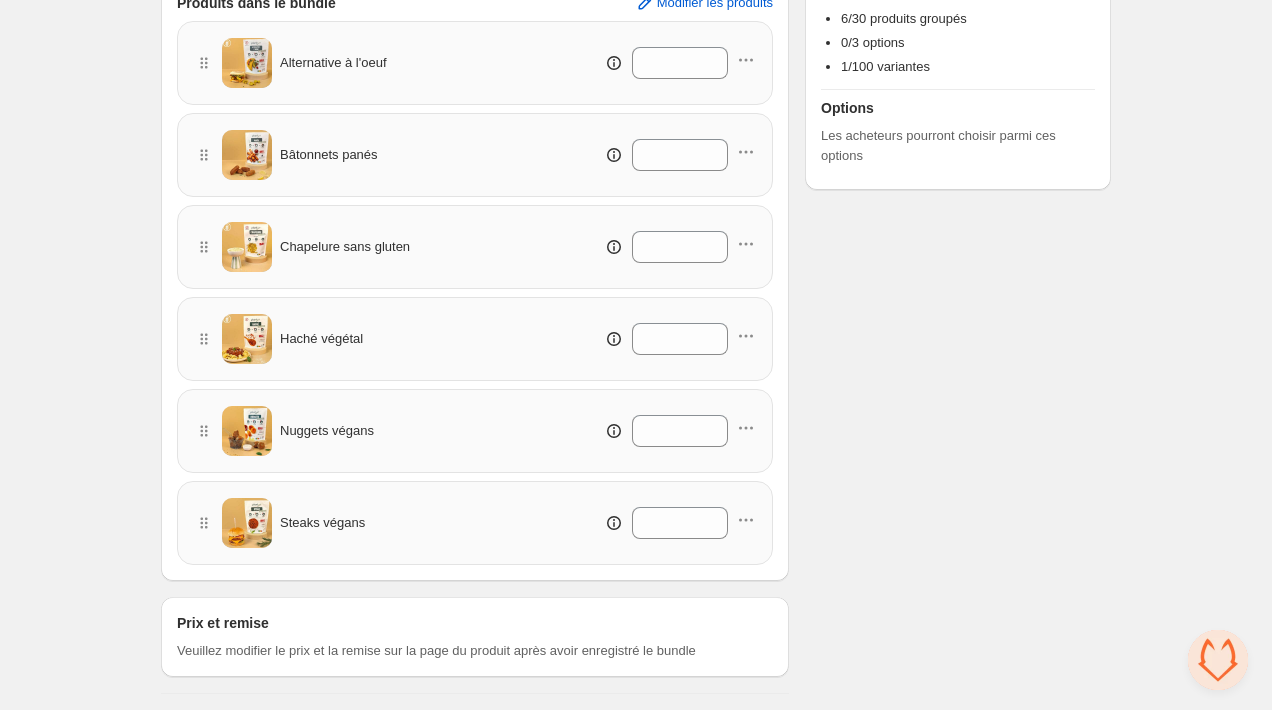 scroll, scrollTop: 0, scrollLeft: 0, axis: both 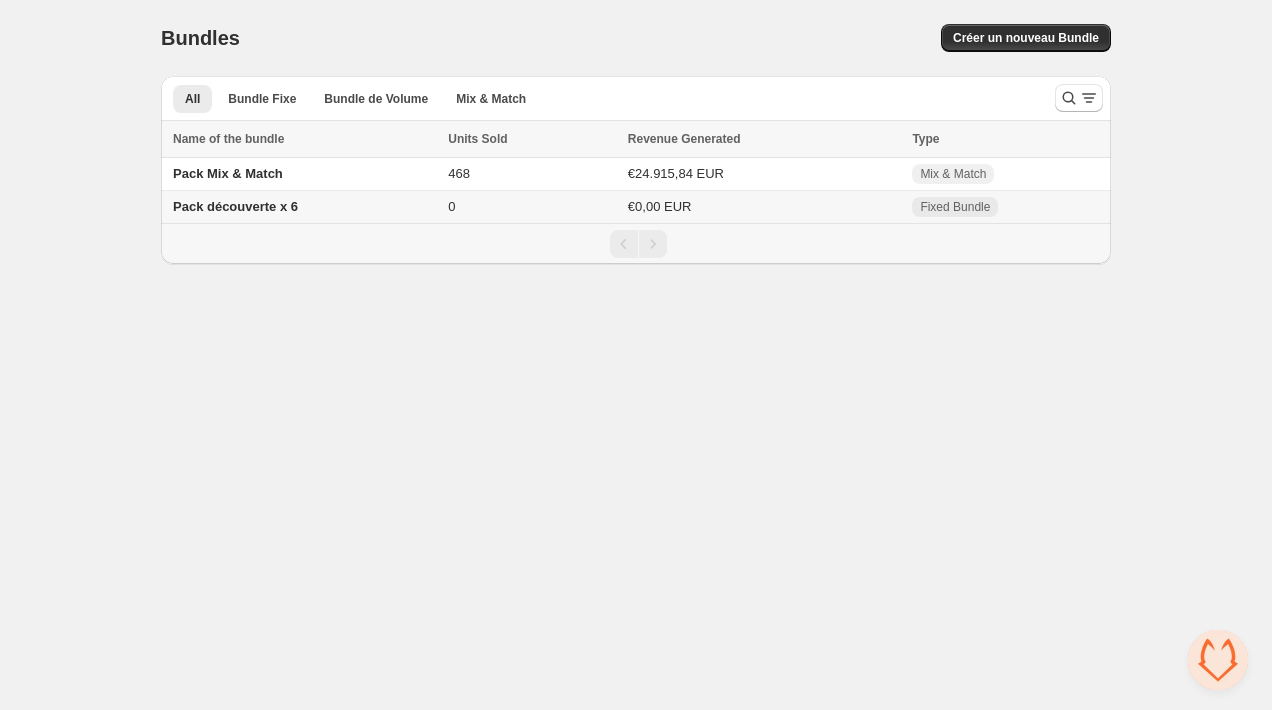 click on "Pack découverte x 6" at bounding box center [301, 207] 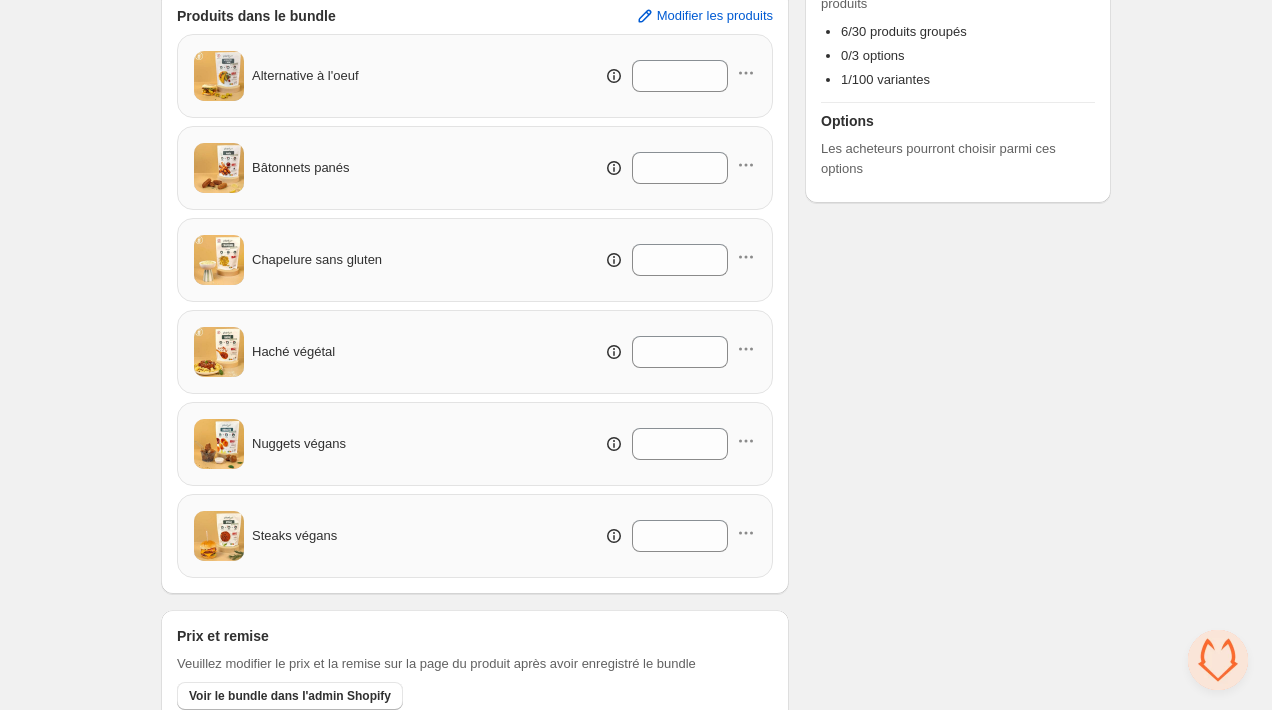 scroll, scrollTop: 0, scrollLeft: 0, axis: both 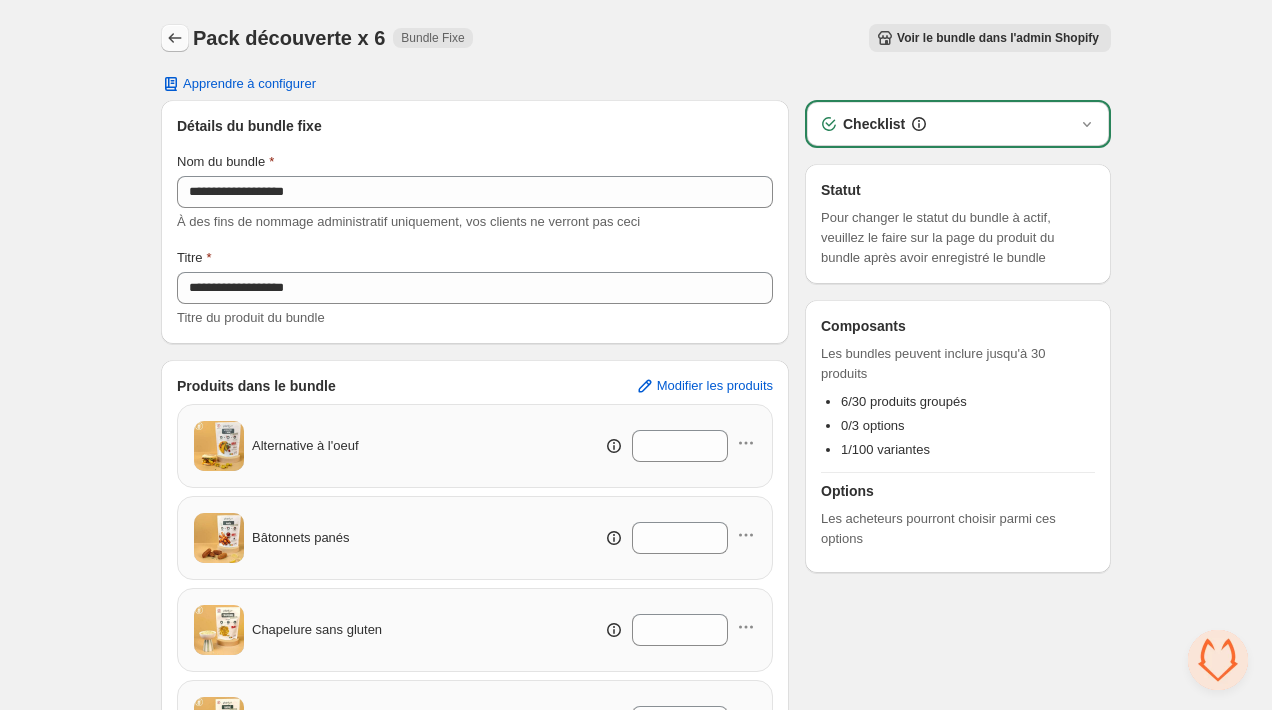 click at bounding box center (175, 38) 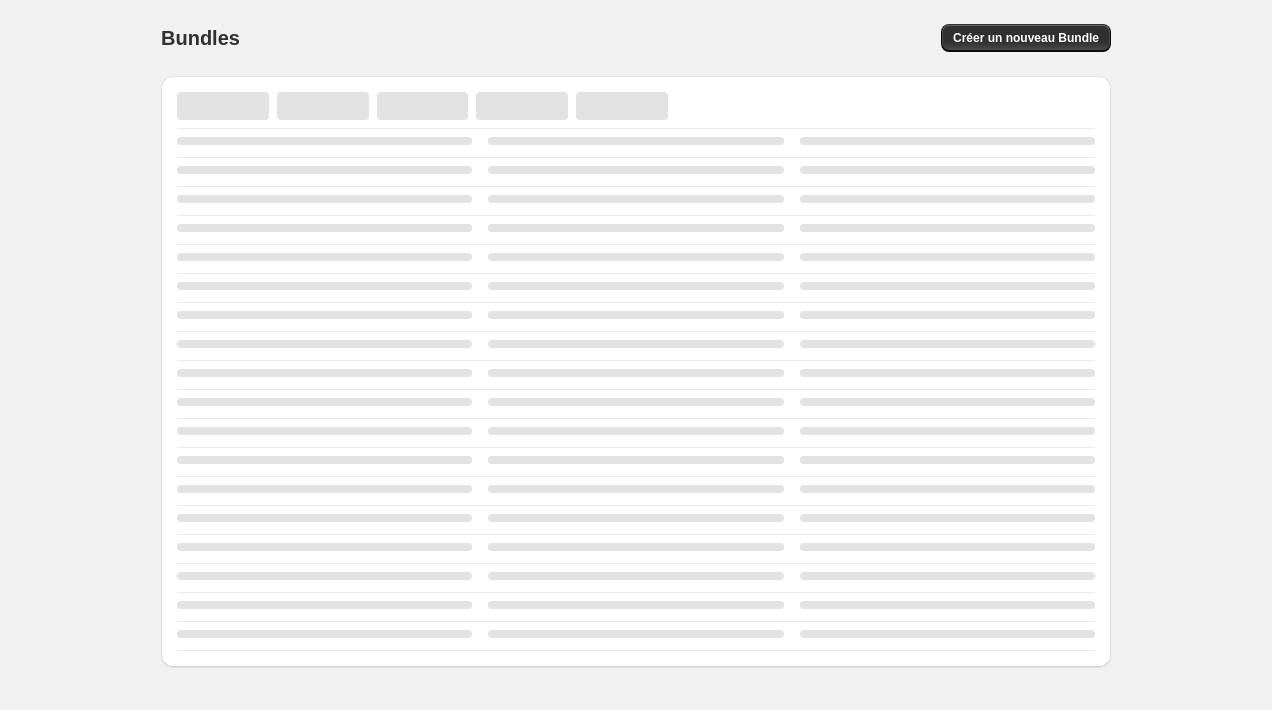 scroll, scrollTop: 0, scrollLeft: 0, axis: both 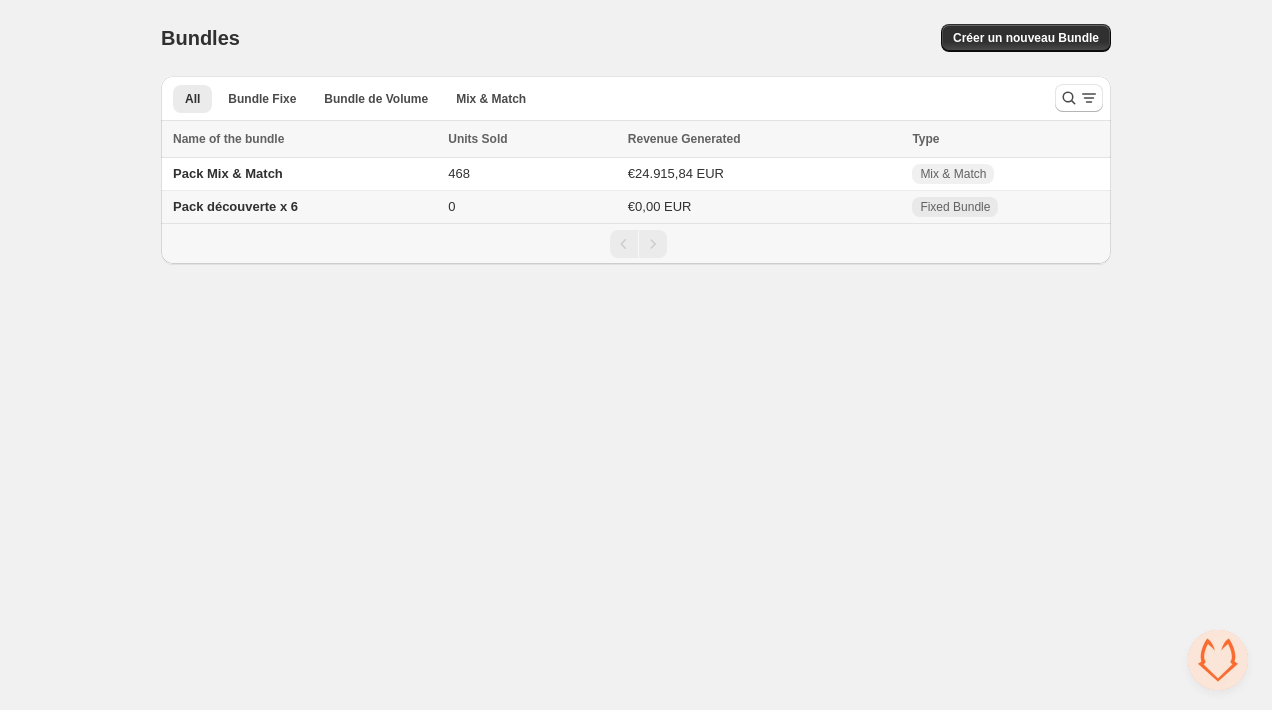 click on "Pack découverte x 6" at bounding box center (301, 207) 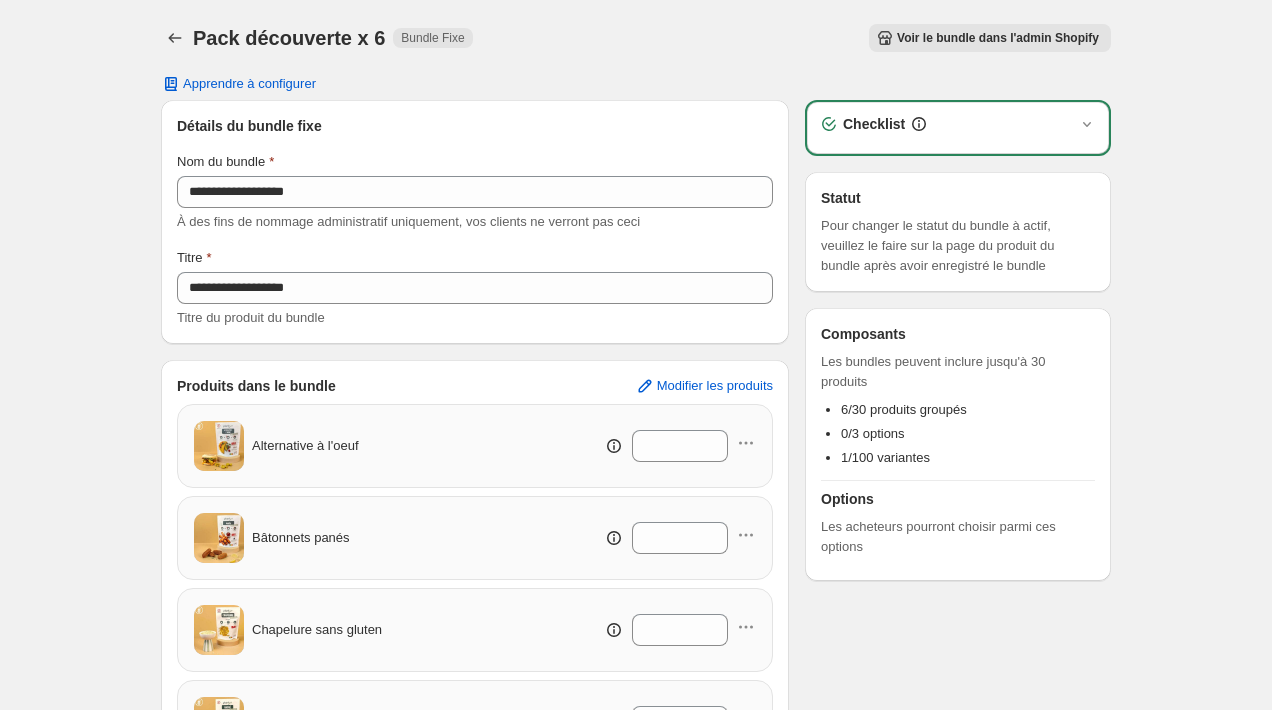 scroll, scrollTop: 0, scrollLeft: 0, axis: both 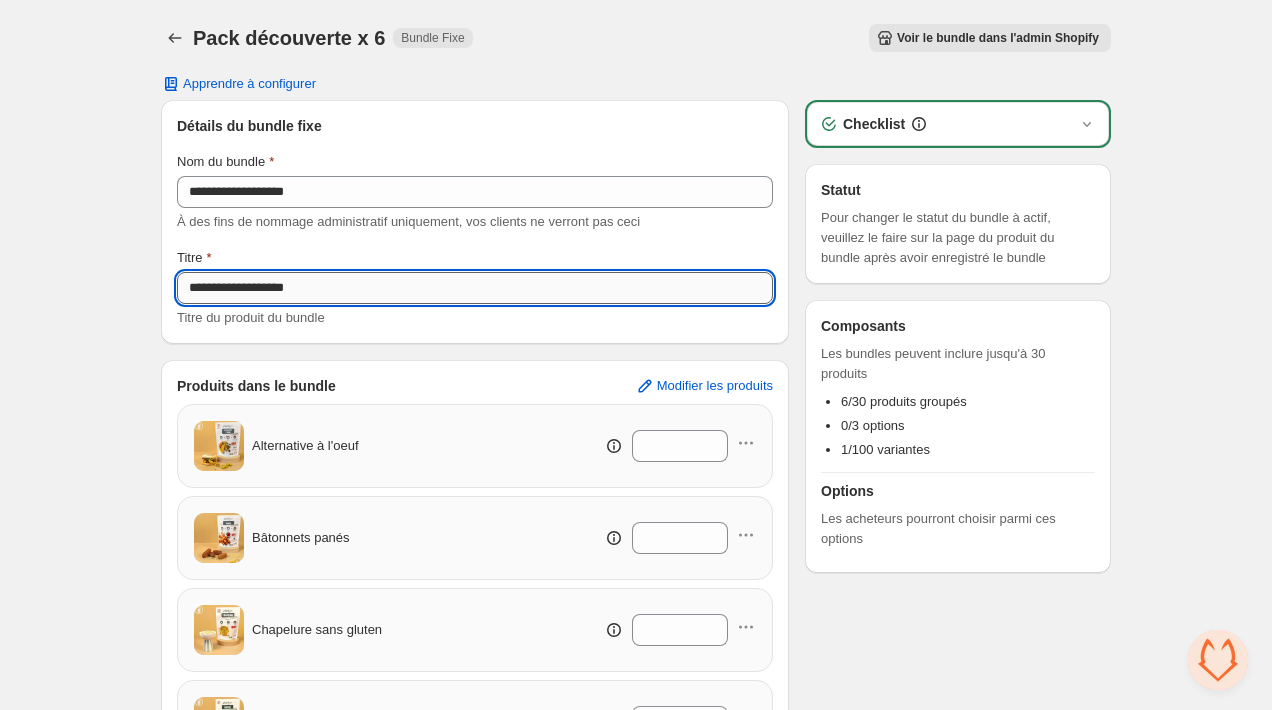 click on "**********" at bounding box center (475, 288) 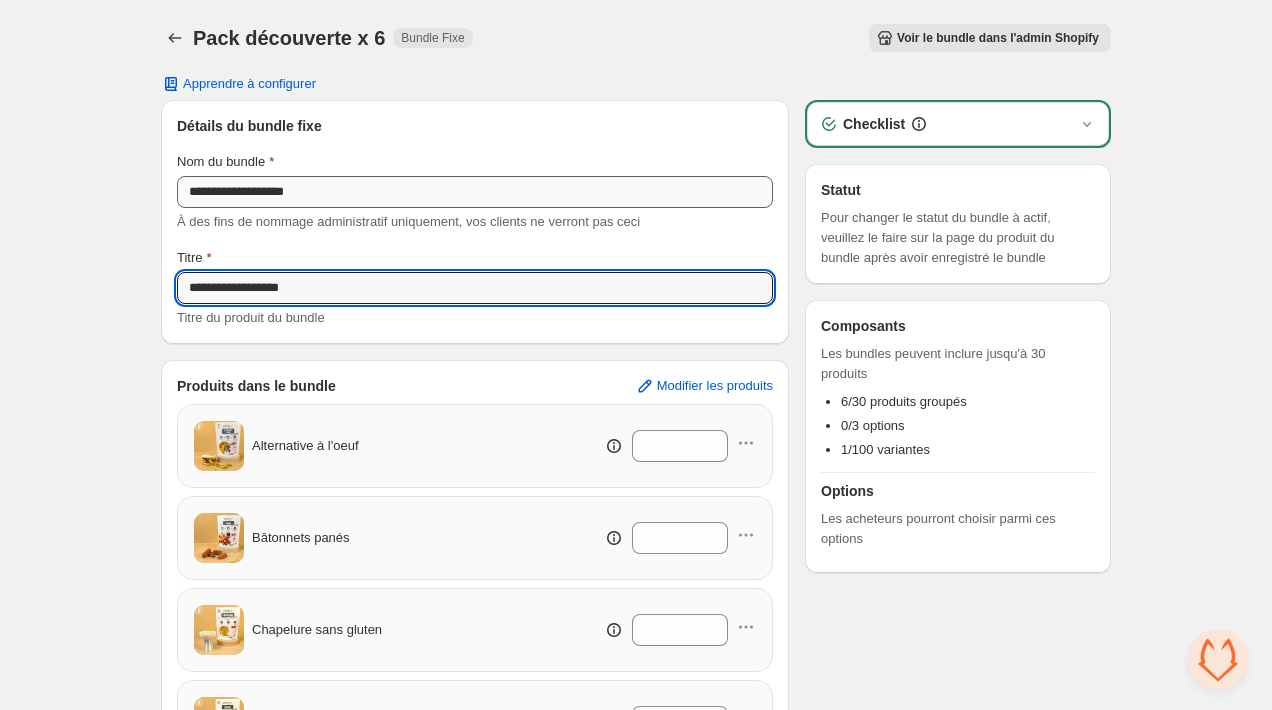 type on "**********" 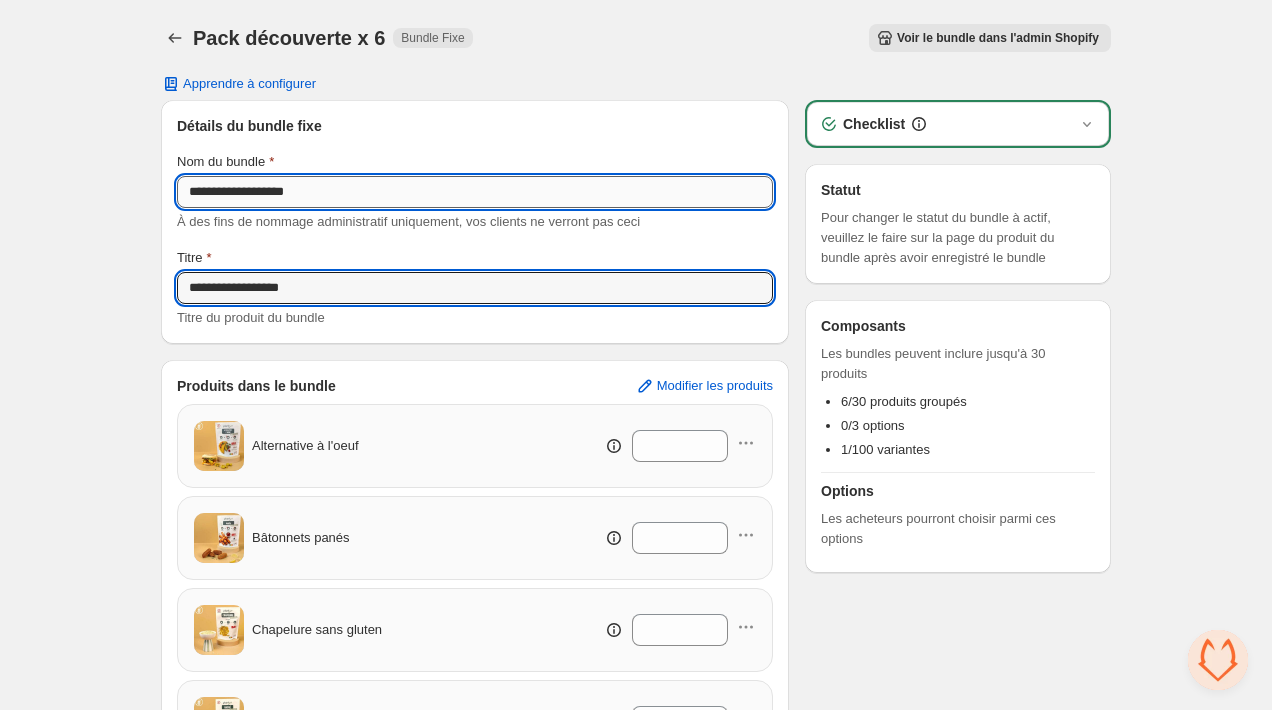 click on "**********" at bounding box center (475, 192) 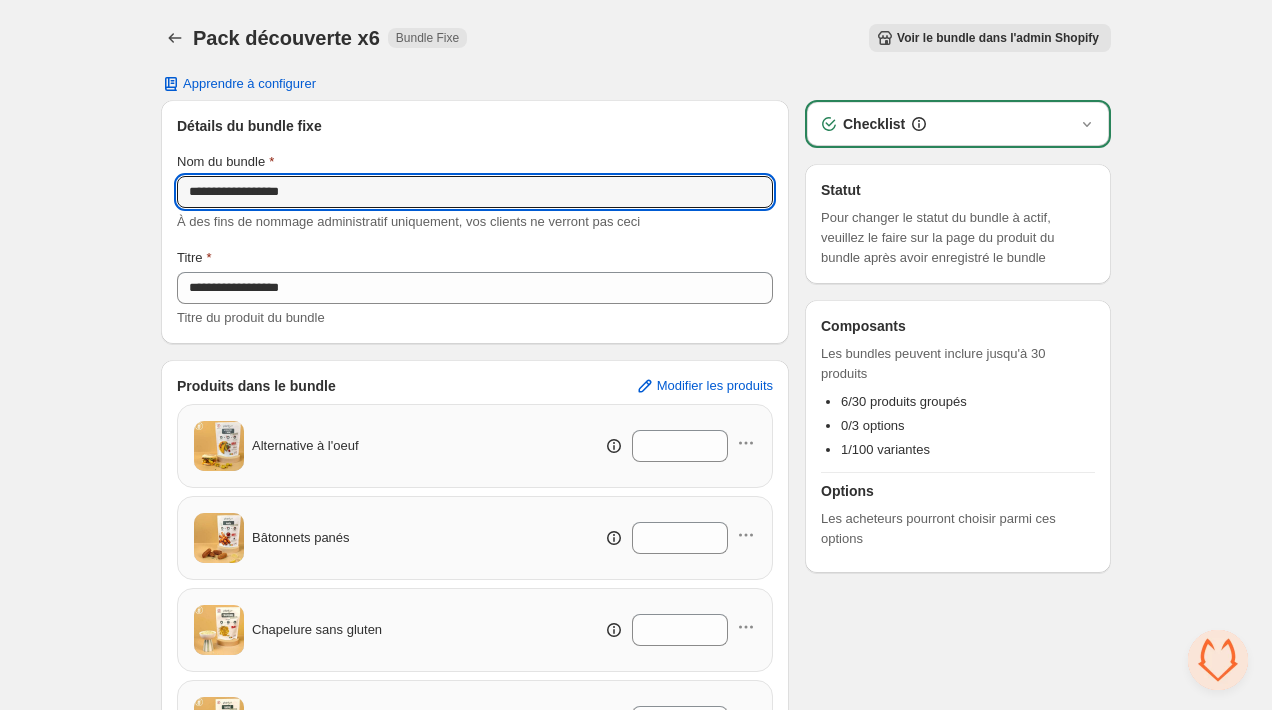 type on "**********" 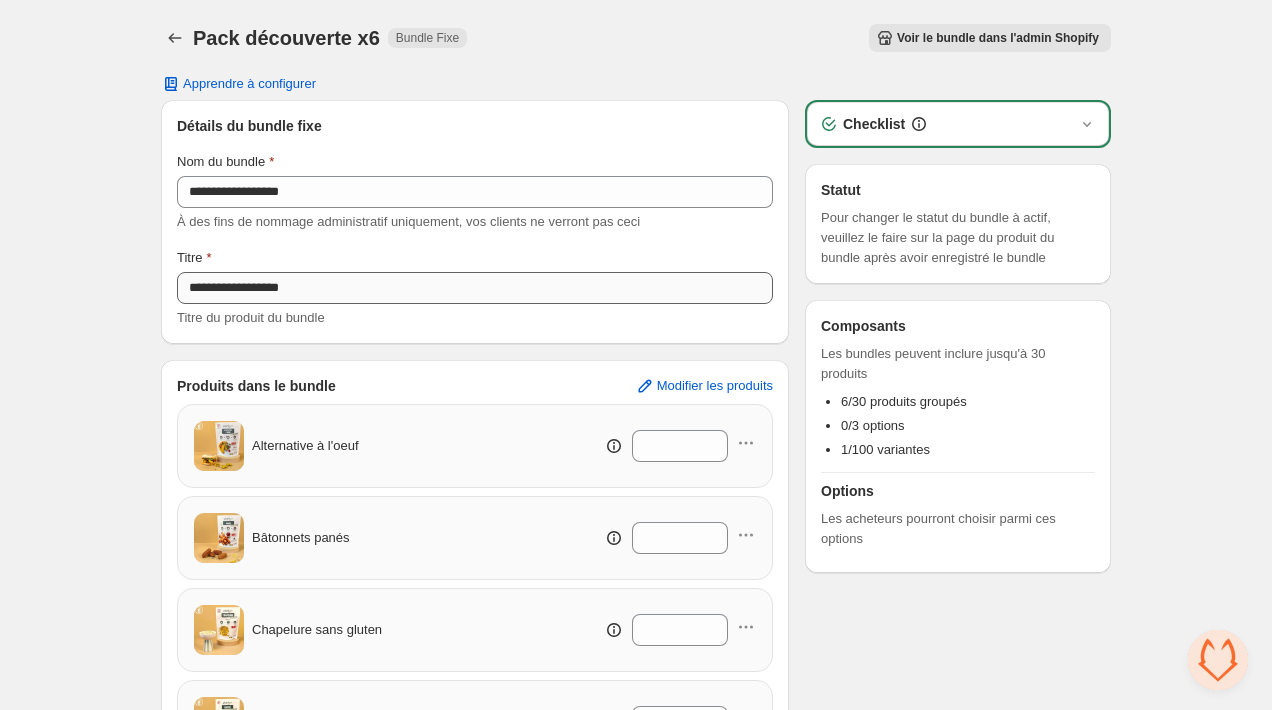 scroll, scrollTop: 447, scrollLeft: 0, axis: vertical 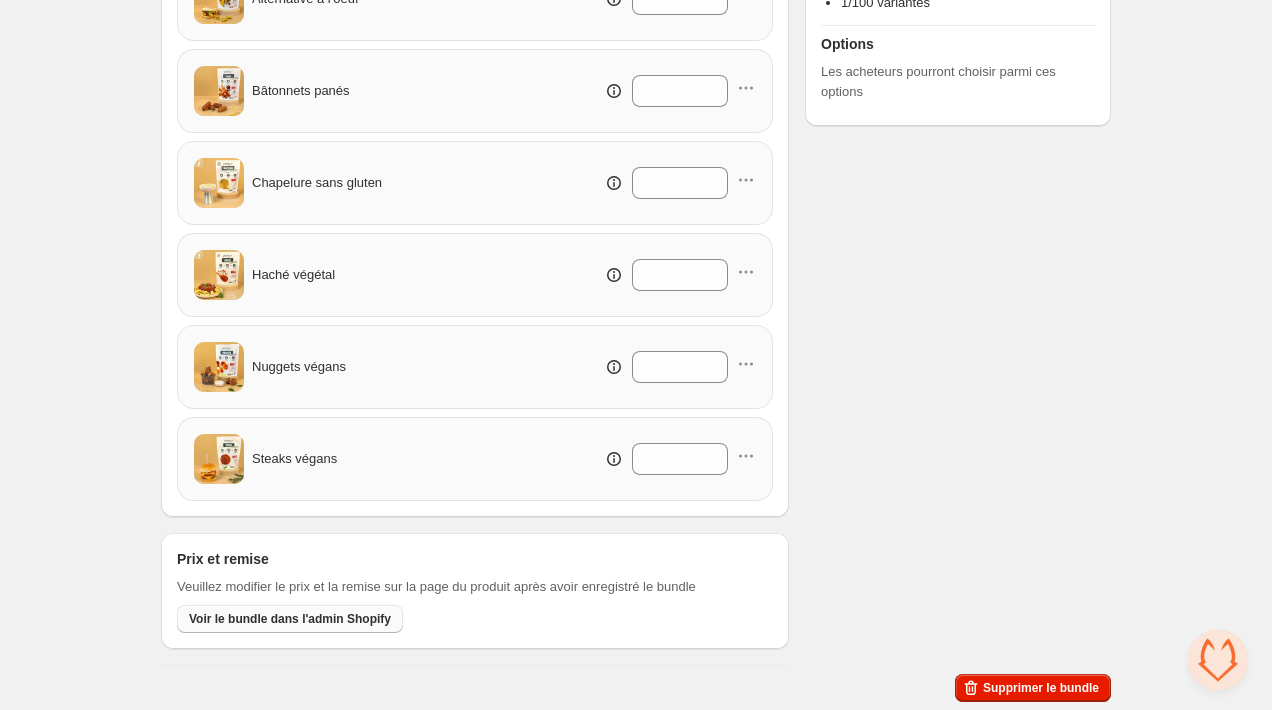 click on "Voir le bundle dans l'admin Shopify" at bounding box center [290, 619] 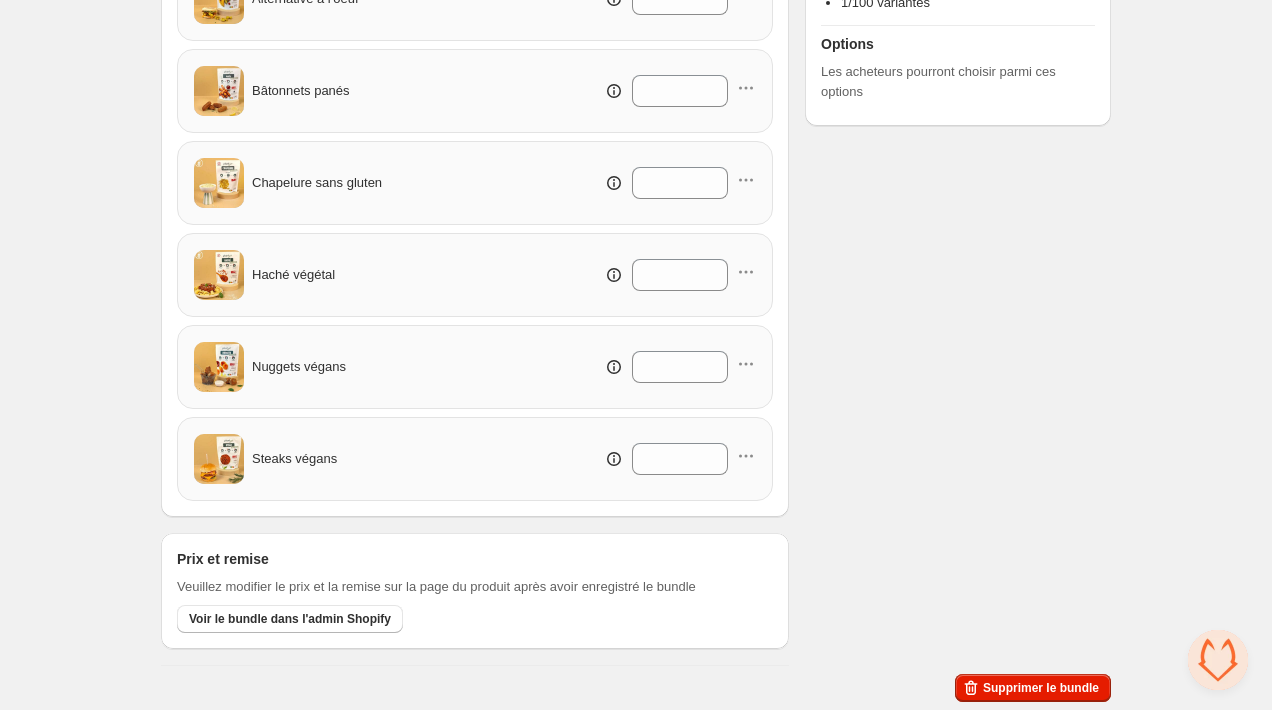scroll, scrollTop: 0, scrollLeft: 0, axis: both 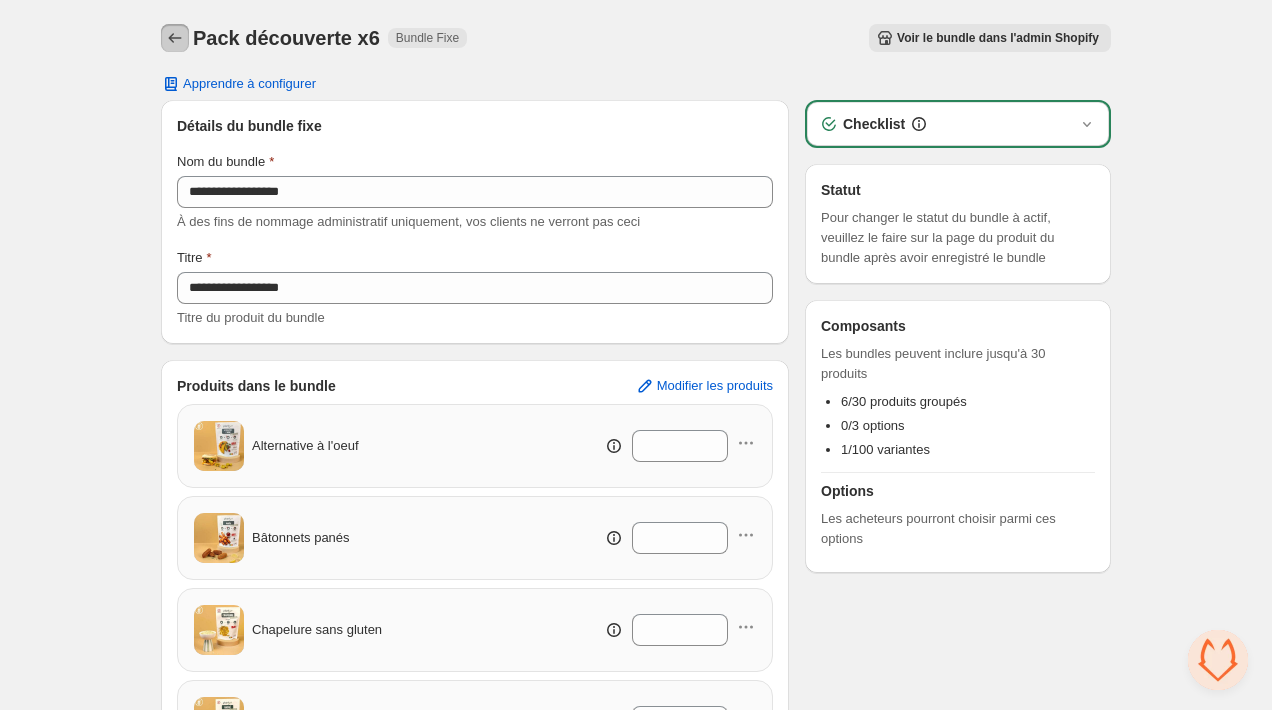 click at bounding box center [175, 38] 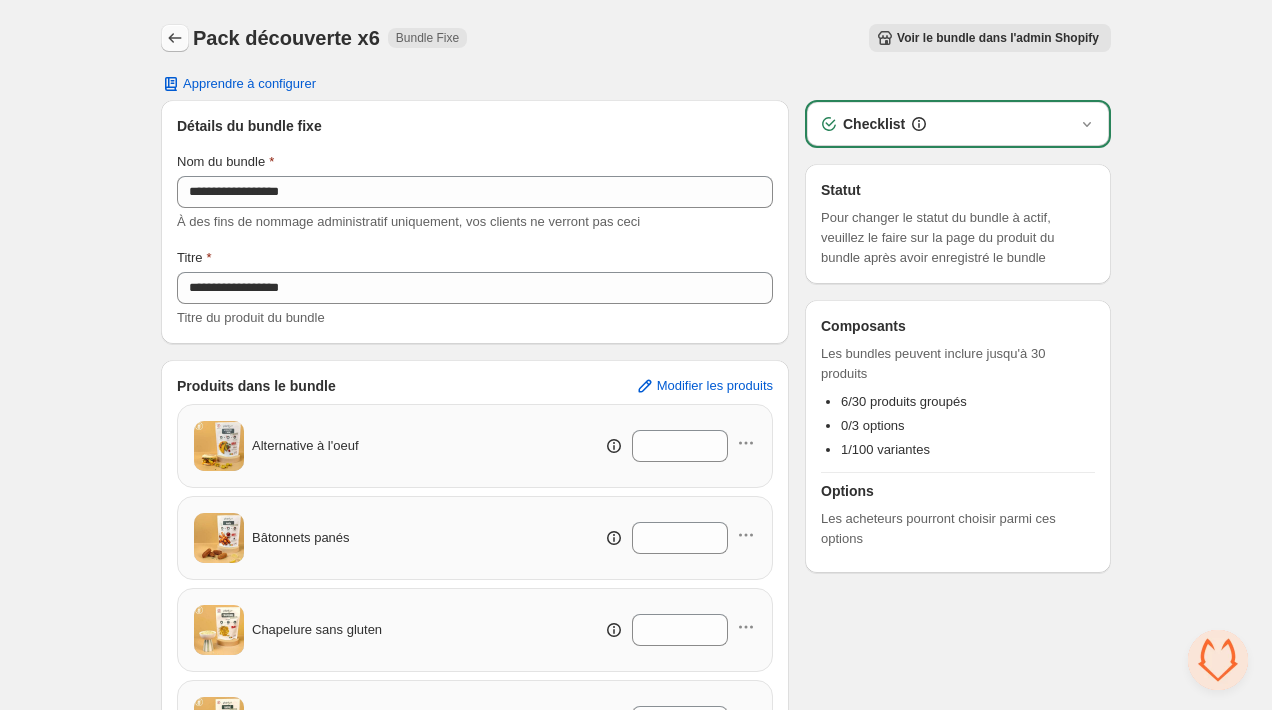 click 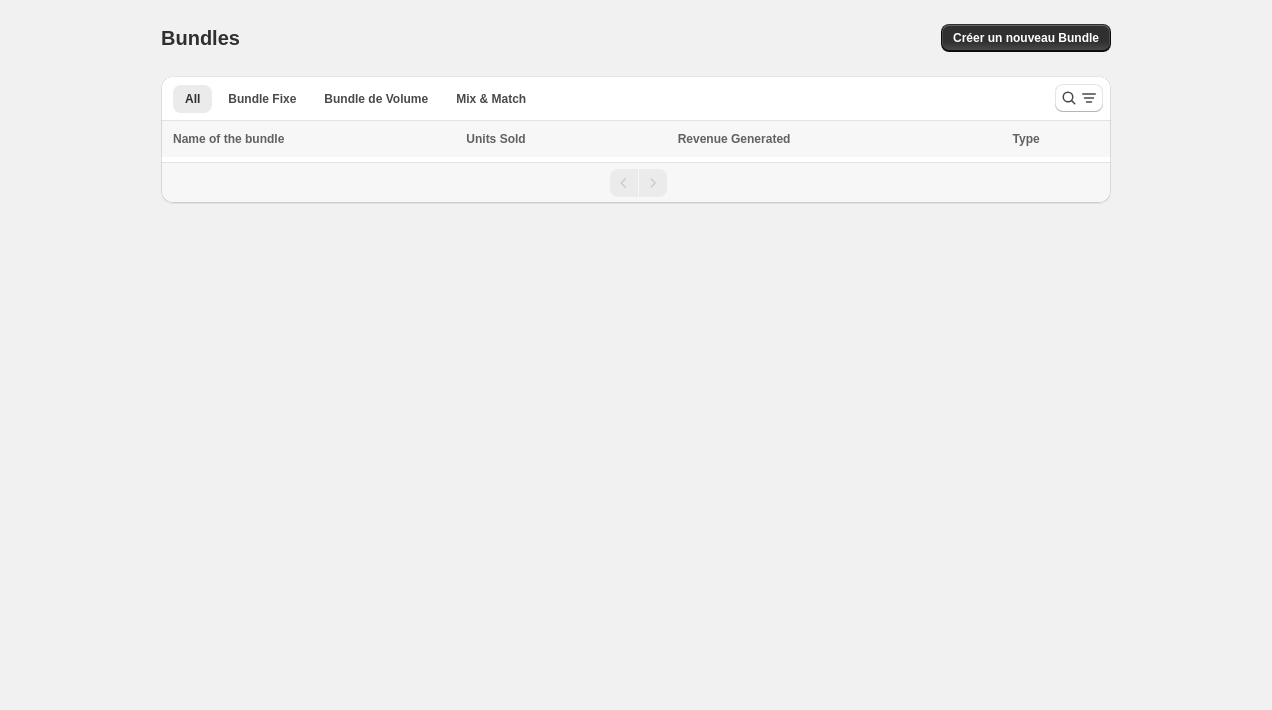 scroll, scrollTop: 0, scrollLeft: 0, axis: both 